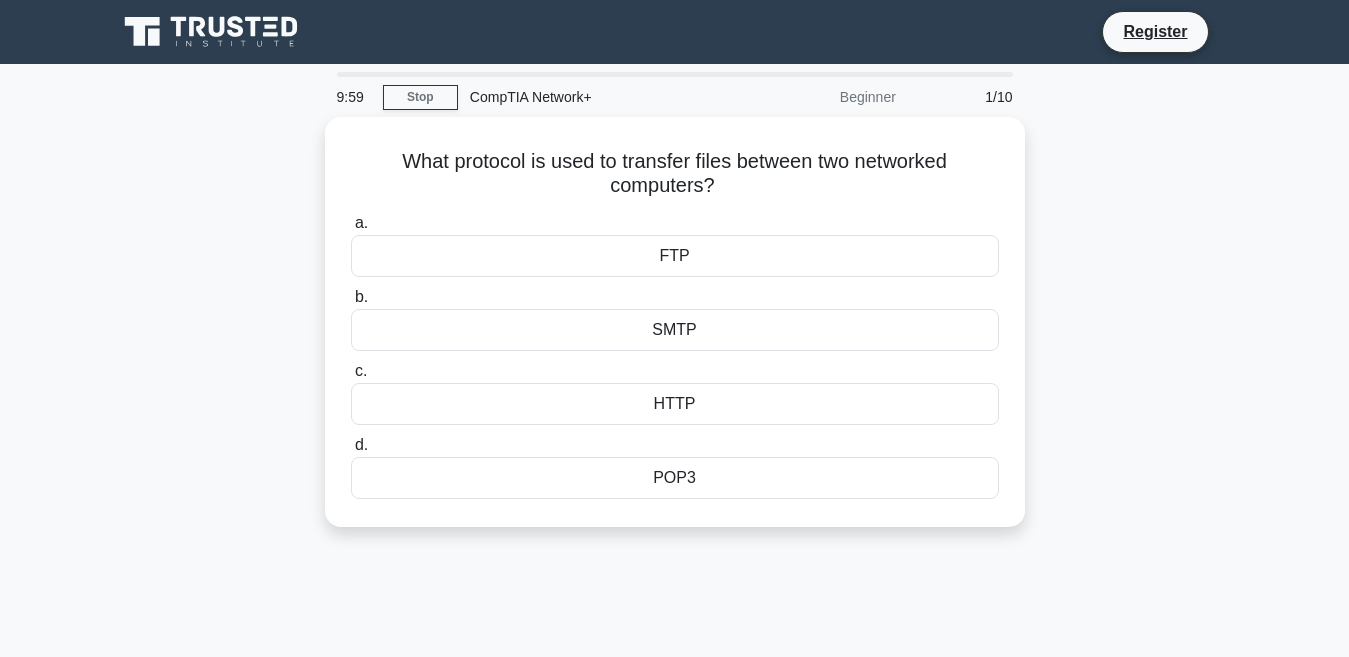 scroll, scrollTop: 0, scrollLeft: 0, axis: both 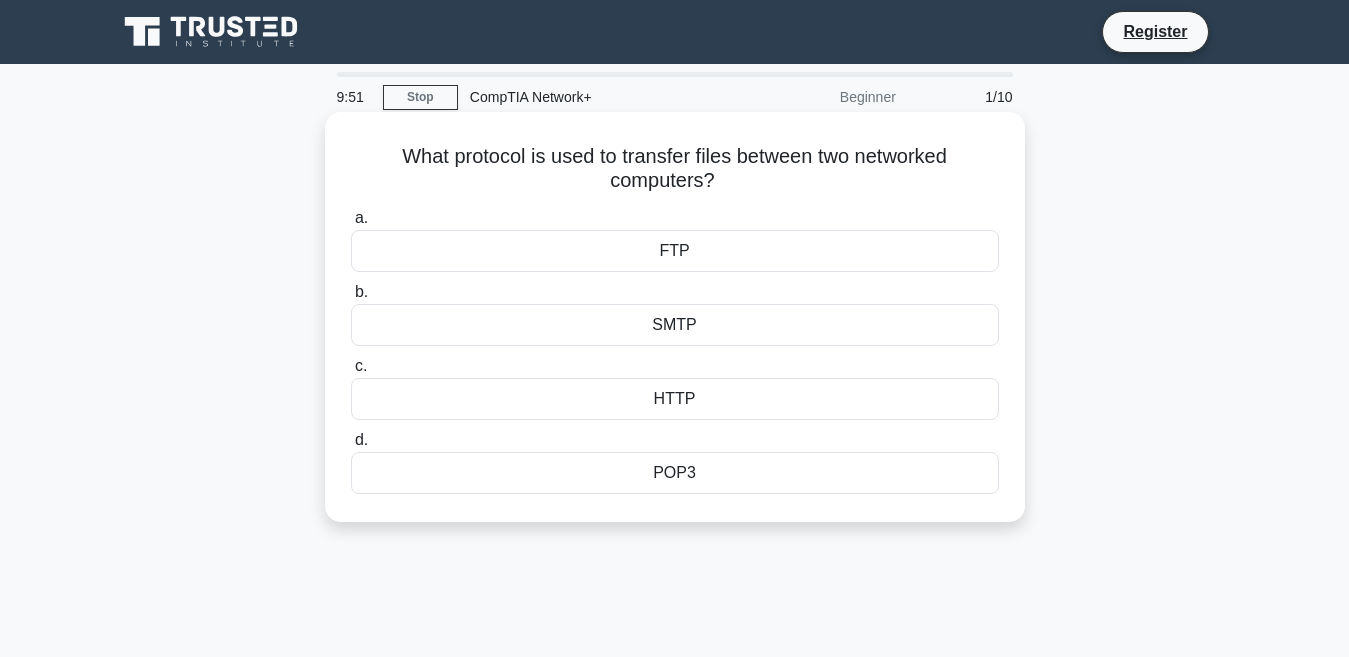 click on "FTP" at bounding box center [675, 251] 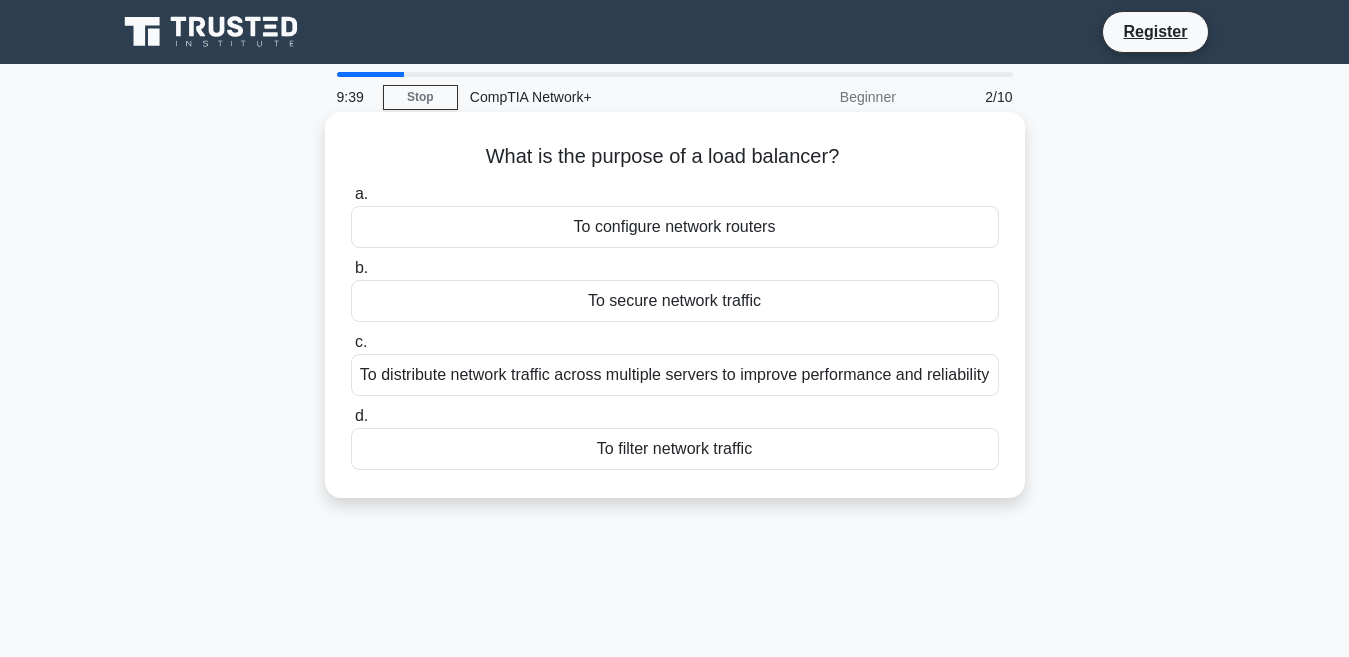 click on "To configure network routers" at bounding box center (675, 227) 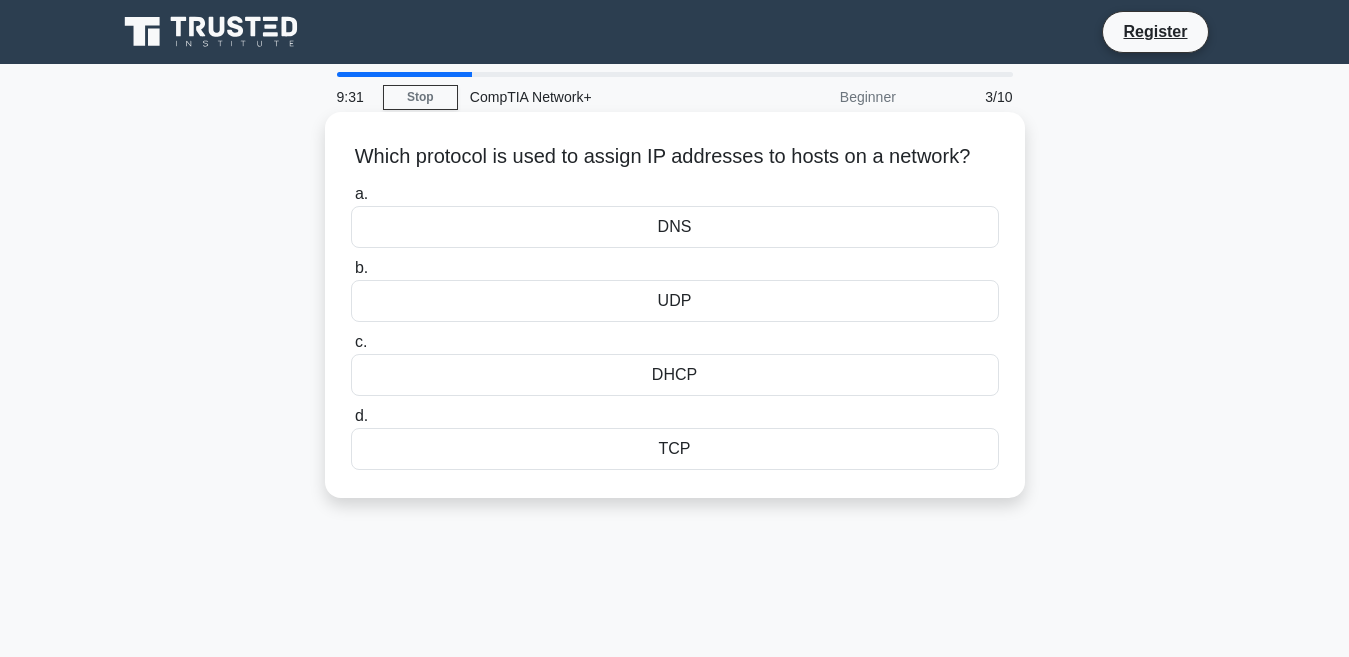 click on "TCP" at bounding box center (675, 449) 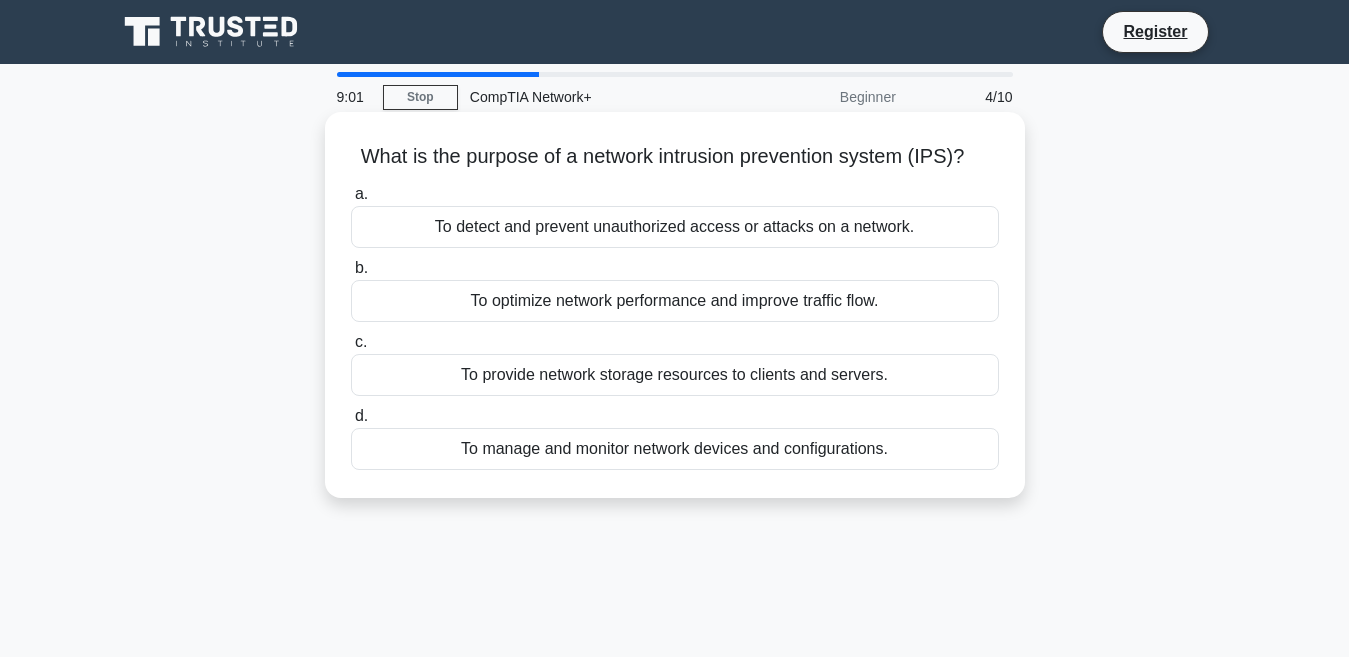 click on "To detect and prevent unauthorized access or attacks on a network." at bounding box center [675, 227] 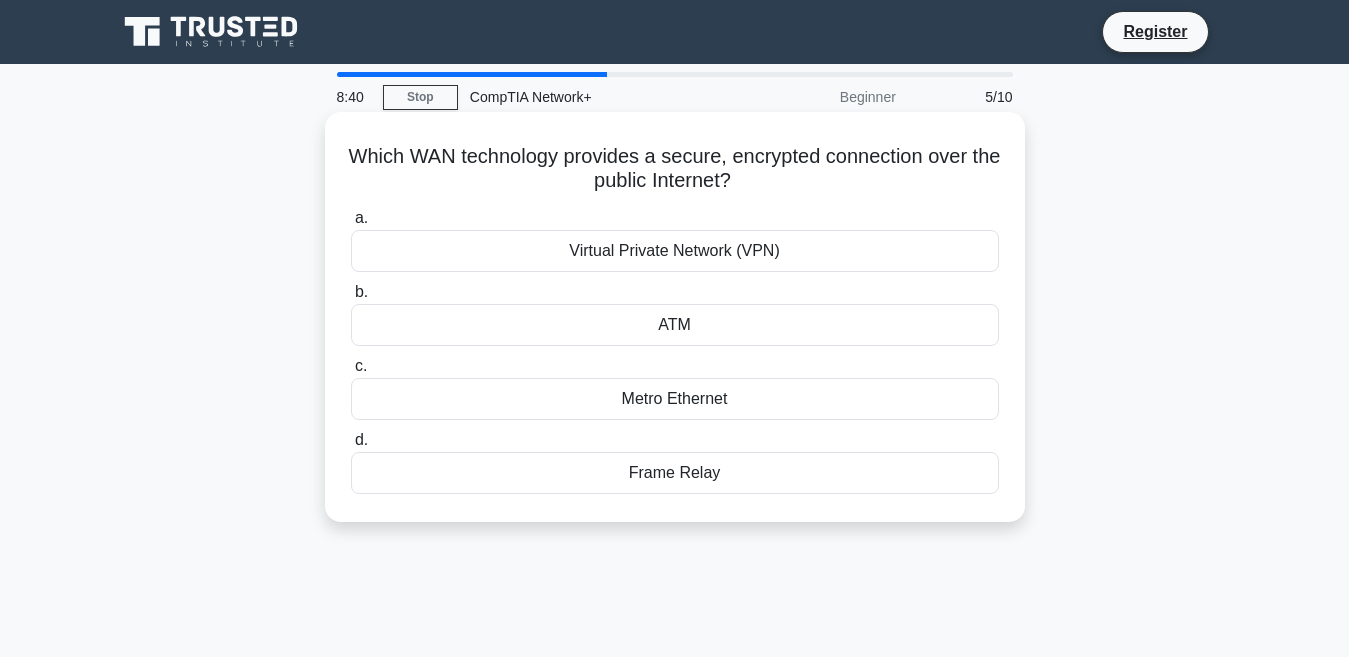 click on "ATM" at bounding box center [675, 325] 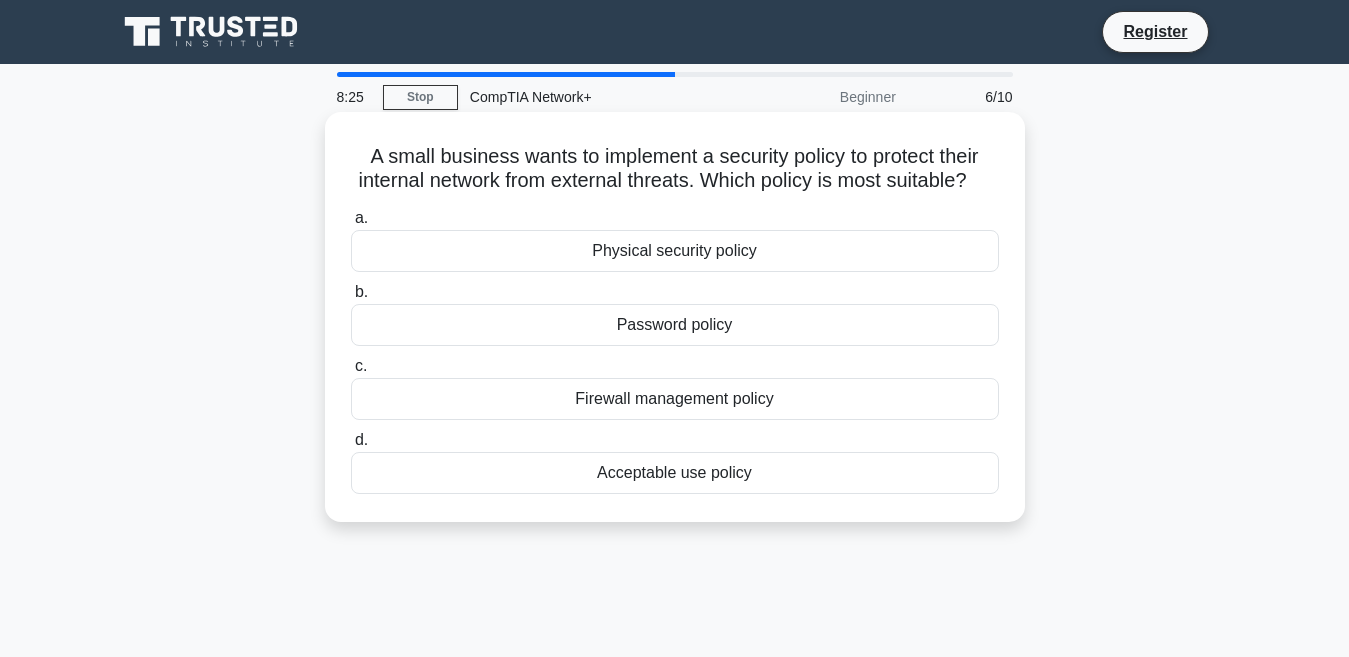 click on "Firewall management policy" at bounding box center [675, 399] 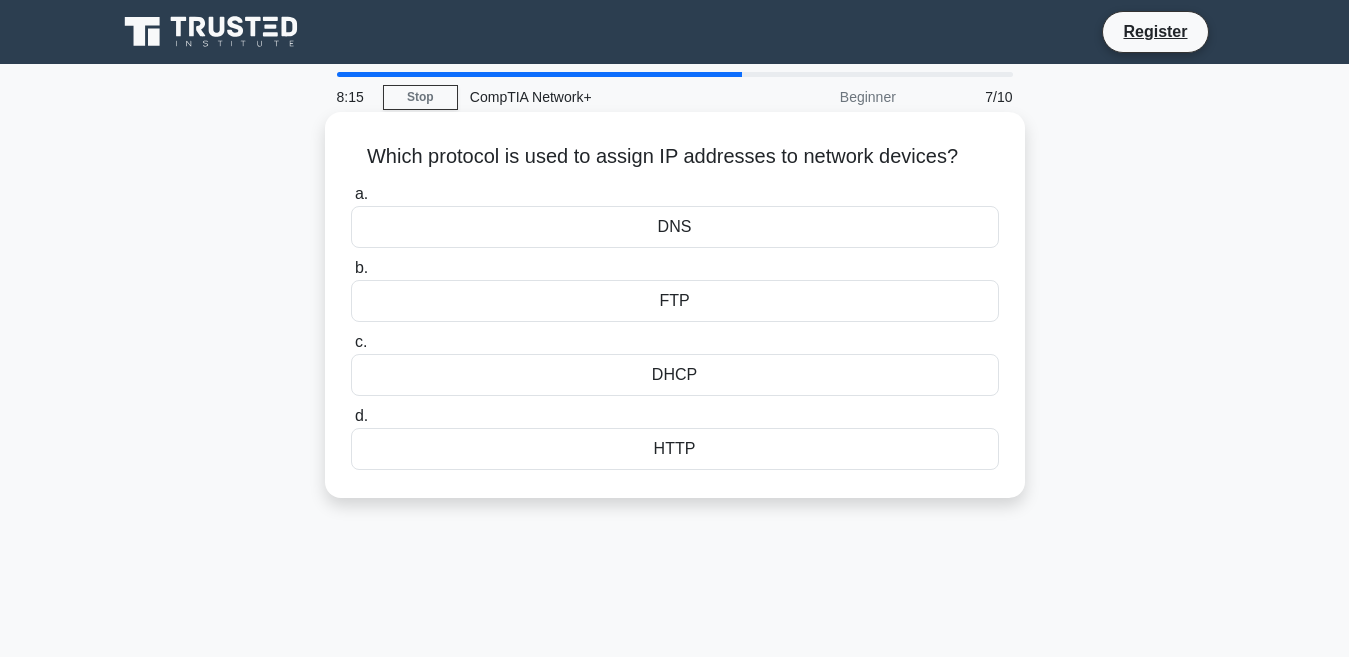 click on "DNS" at bounding box center (675, 227) 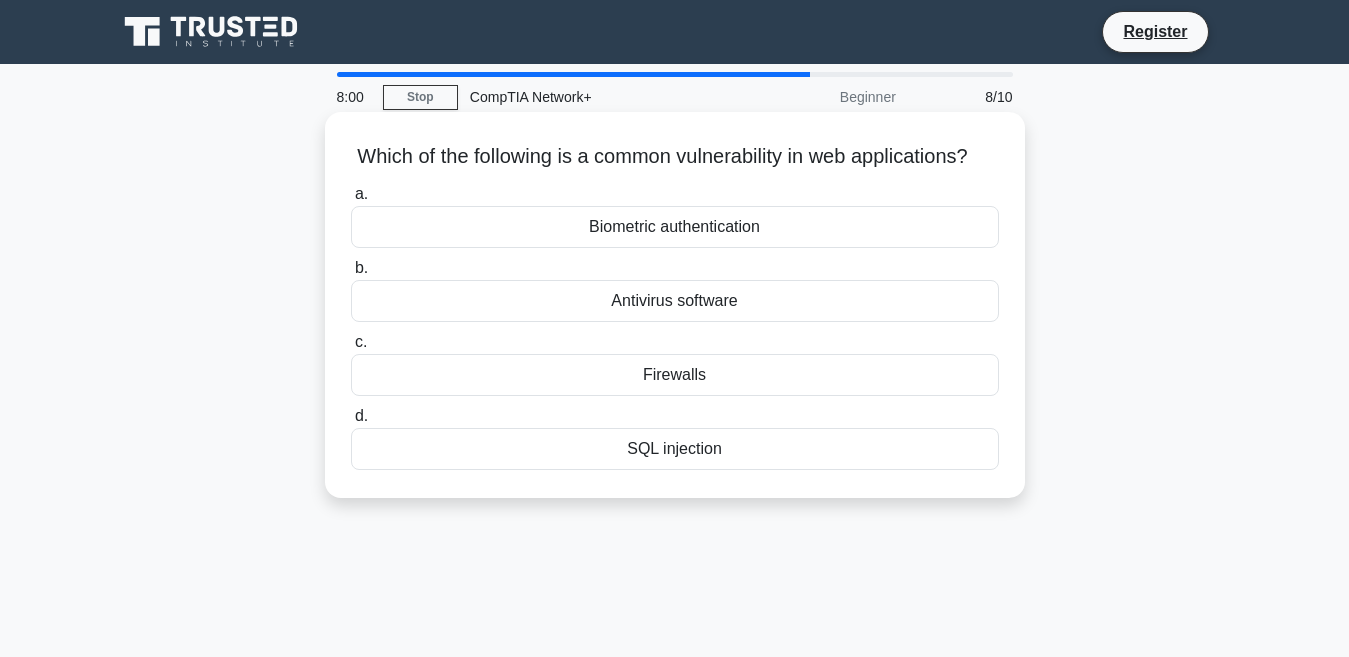 click on "Antivirus software" at bounding box center [675, 301] 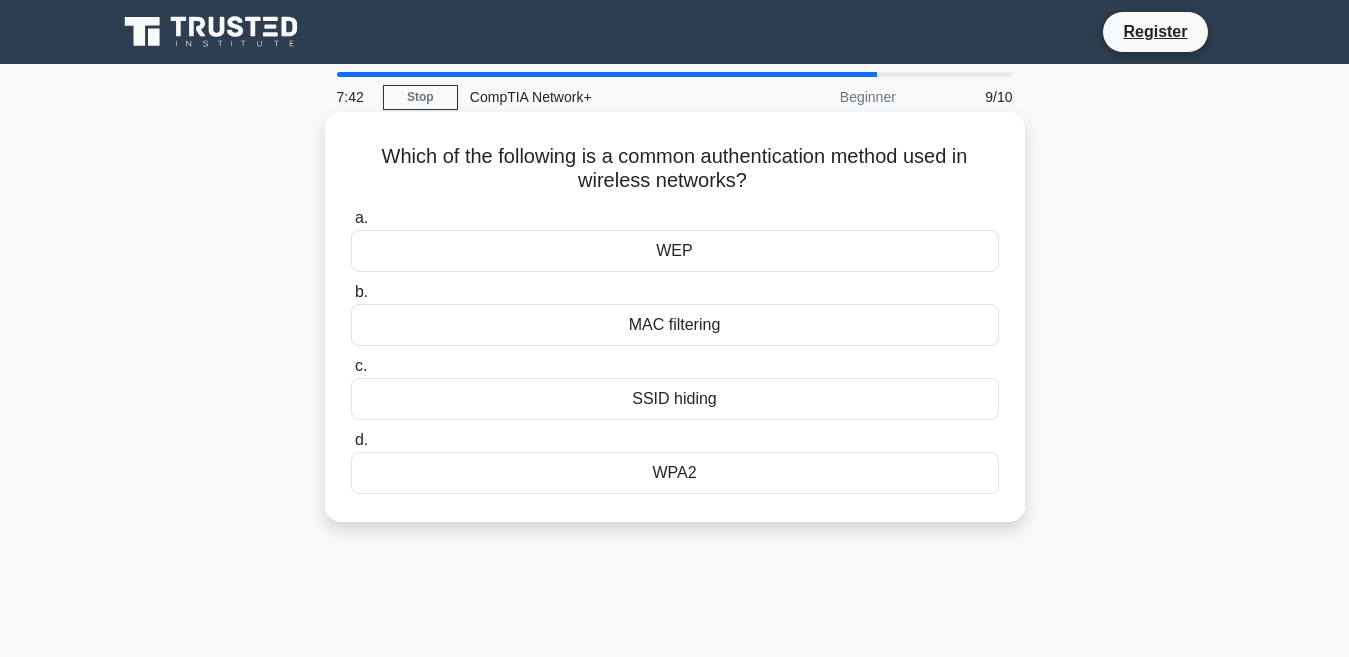 click on "WPA2" at bounding box center [675, 473] 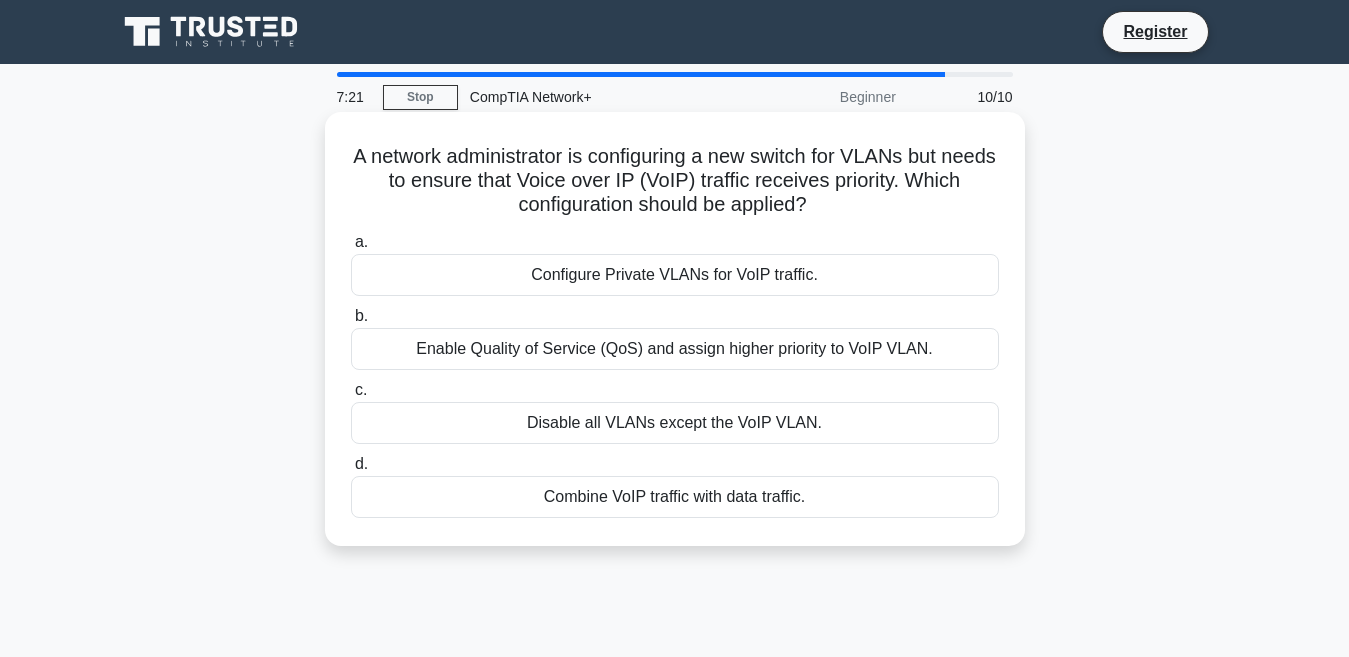 click on "Enable Quality of Service (QoS) and assign higher priority to VoIP VLAN." at bounding box center (675, 349) 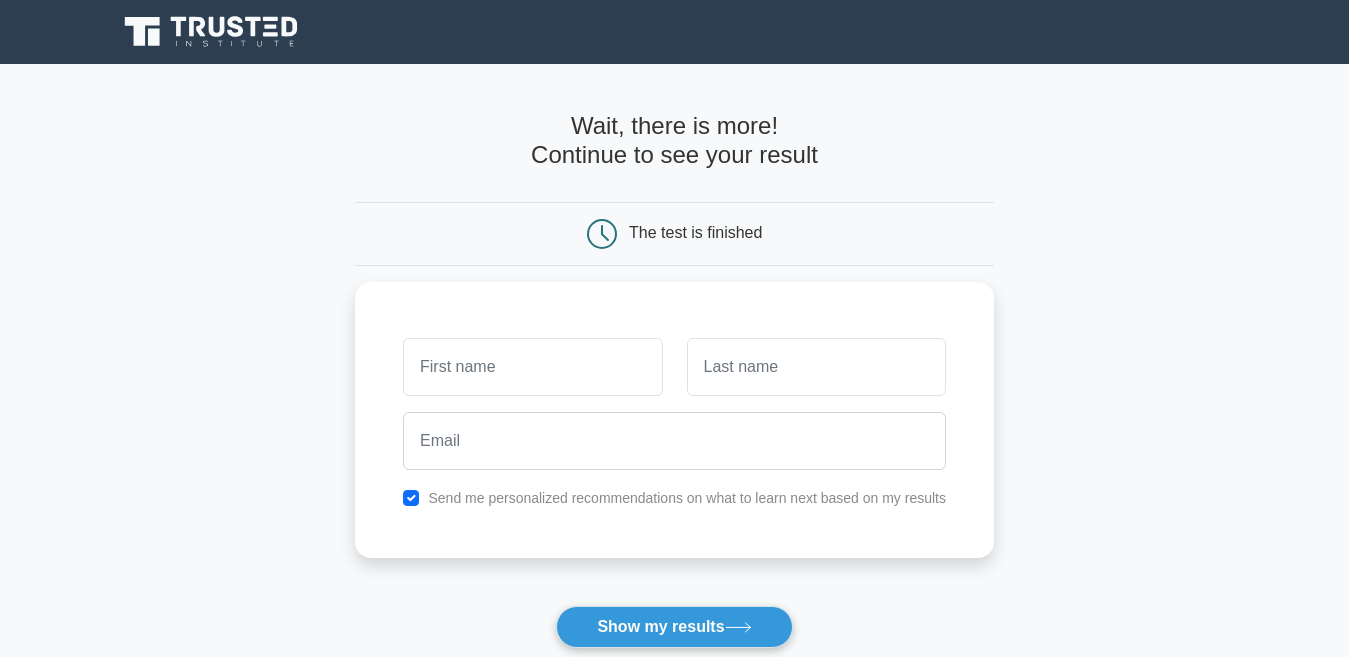 scroll, scrollTop: 0, scrollLeft: 0, axis: both 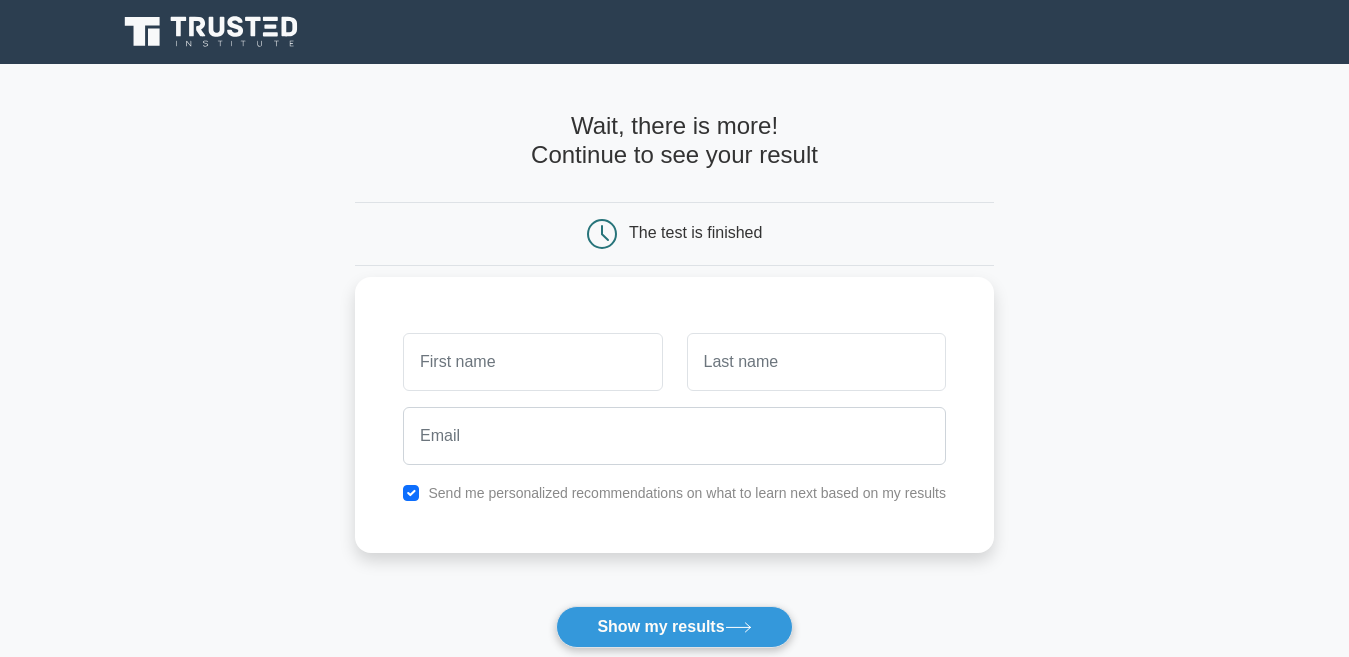 drag, startPoint x: 468, startPoint y: 356, endPoint x: 493, endPoint y: 354, distance: 25.079872 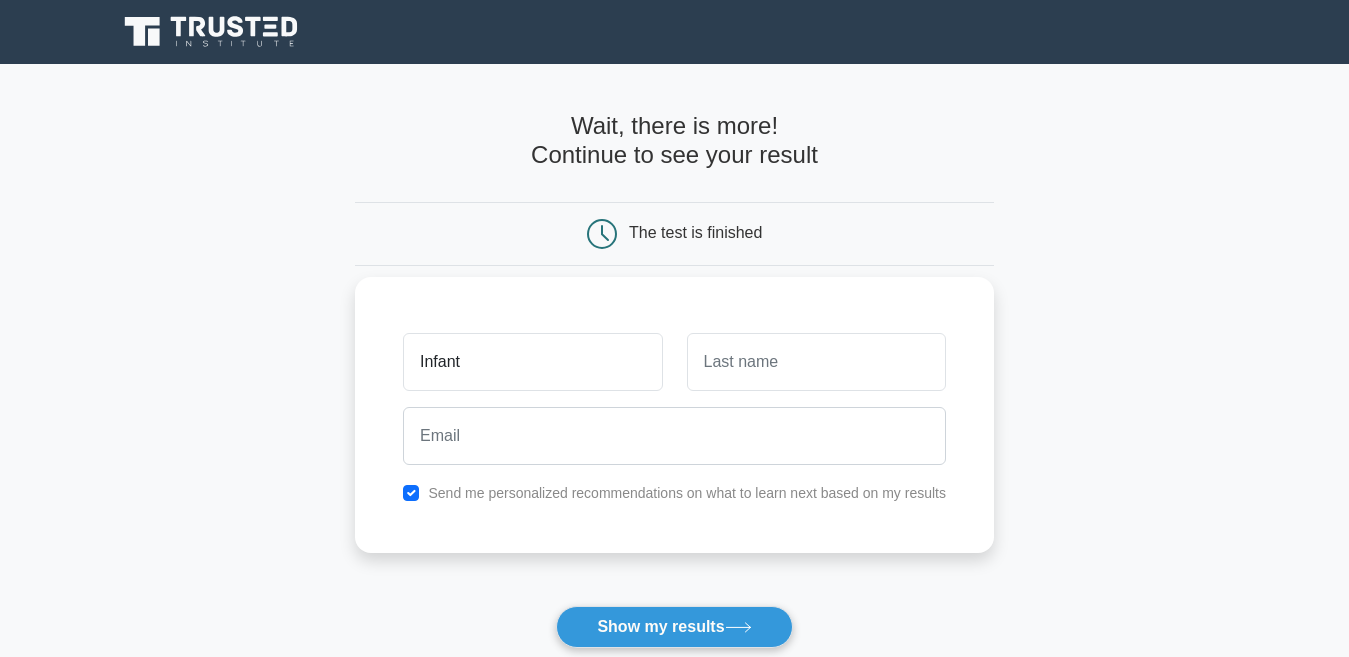 type on "Infant" 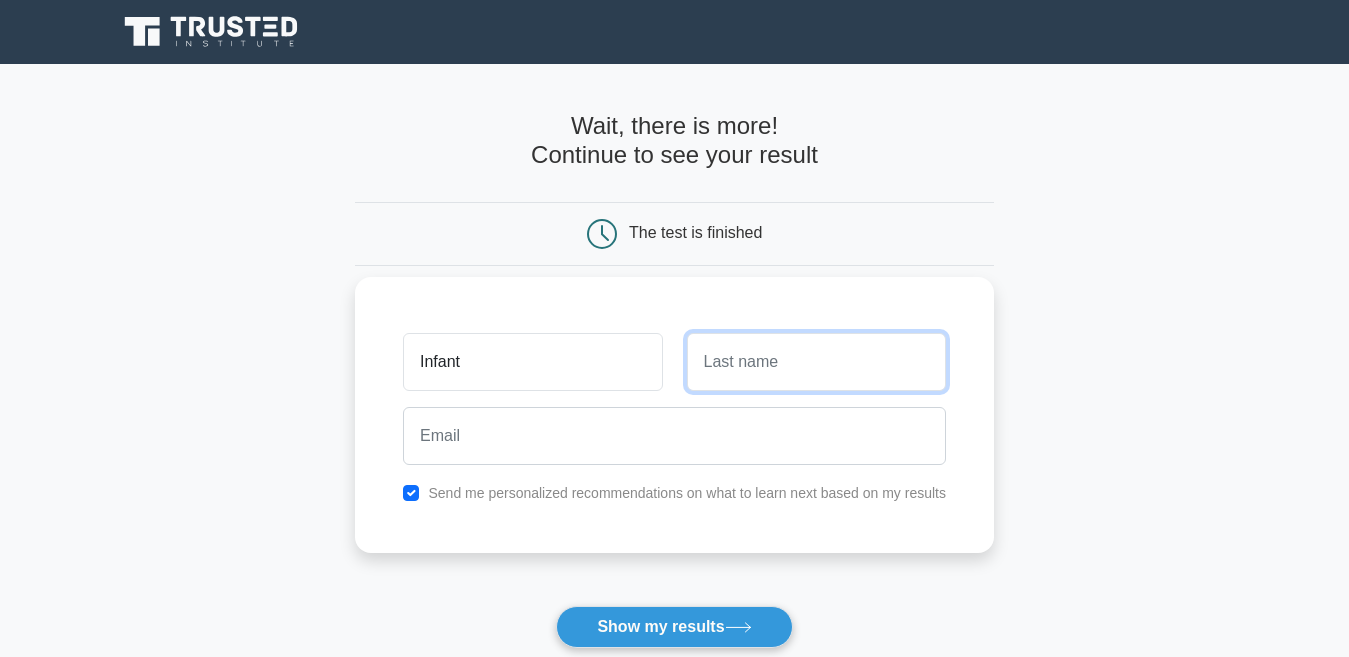 click at bounding box center [816, 362] 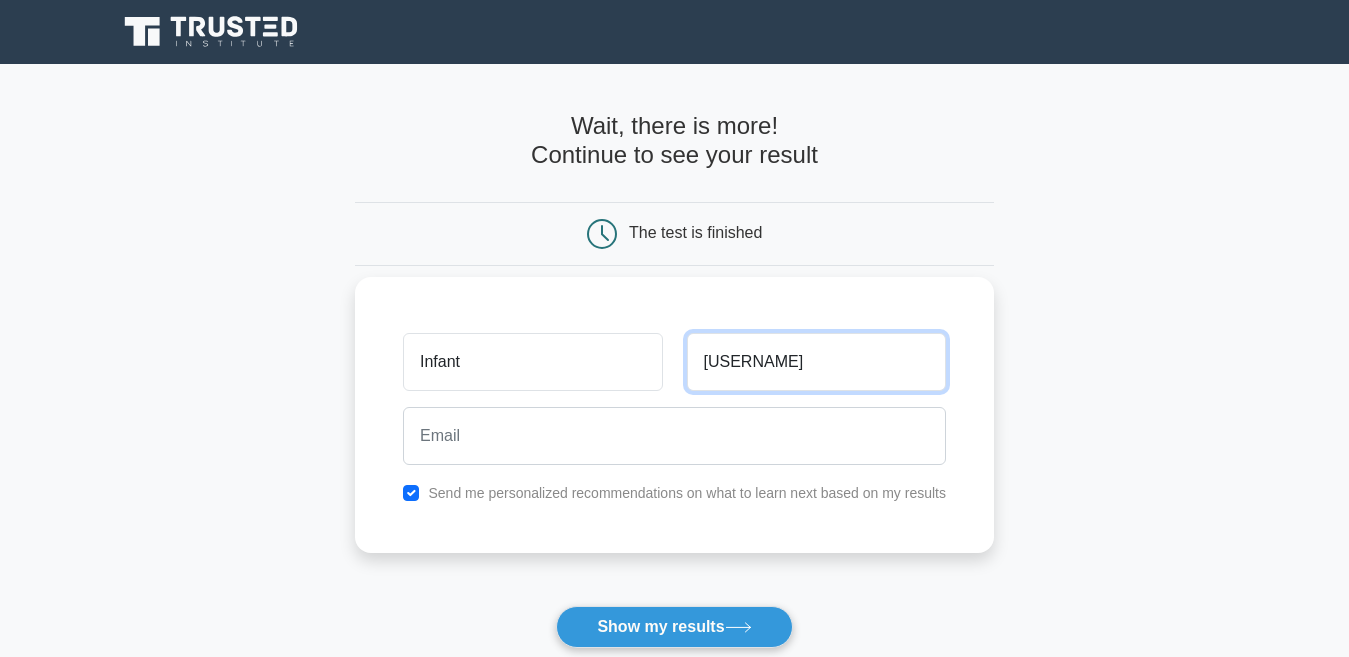 type on "anto" 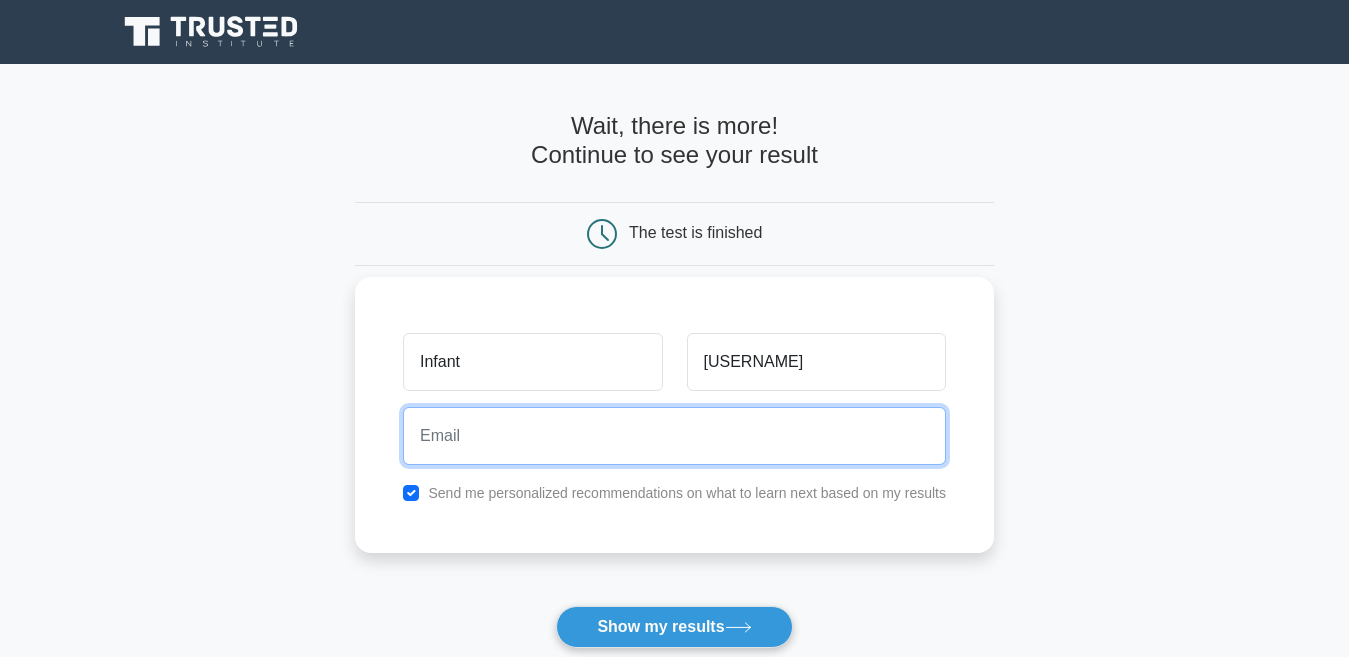 click at bounding box center [674, 436] 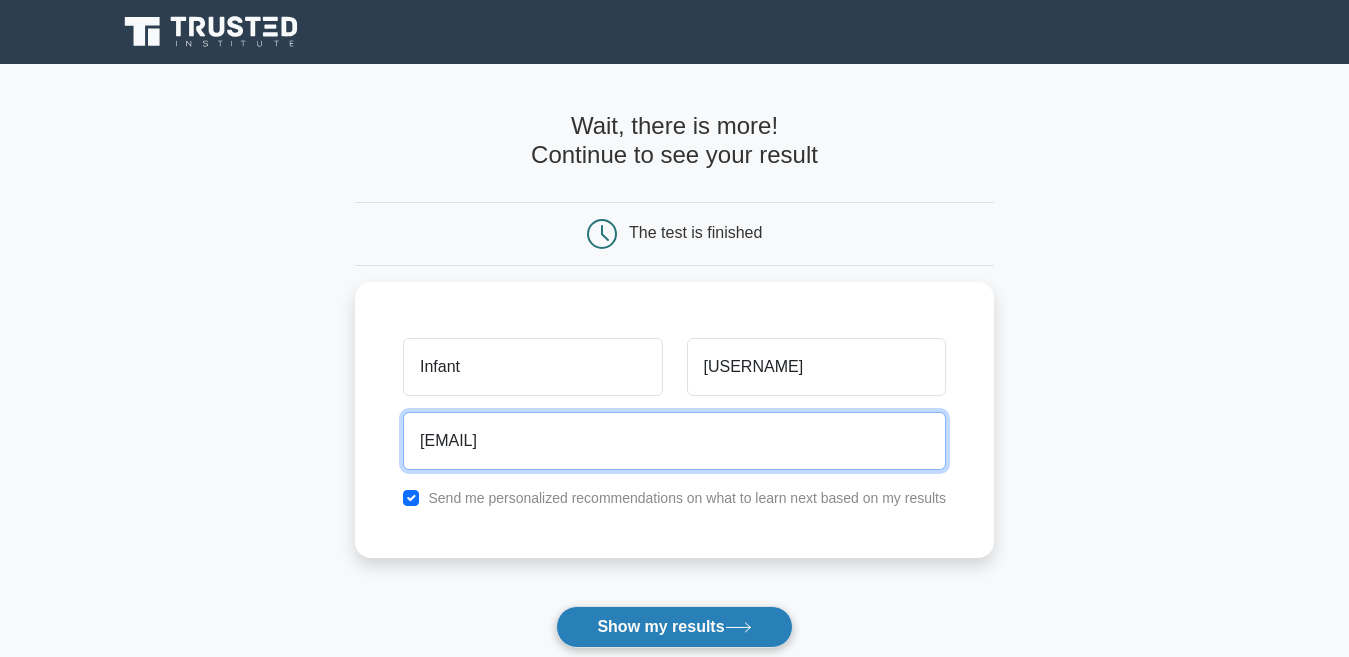 type on "antokiruba316@gmail.com" 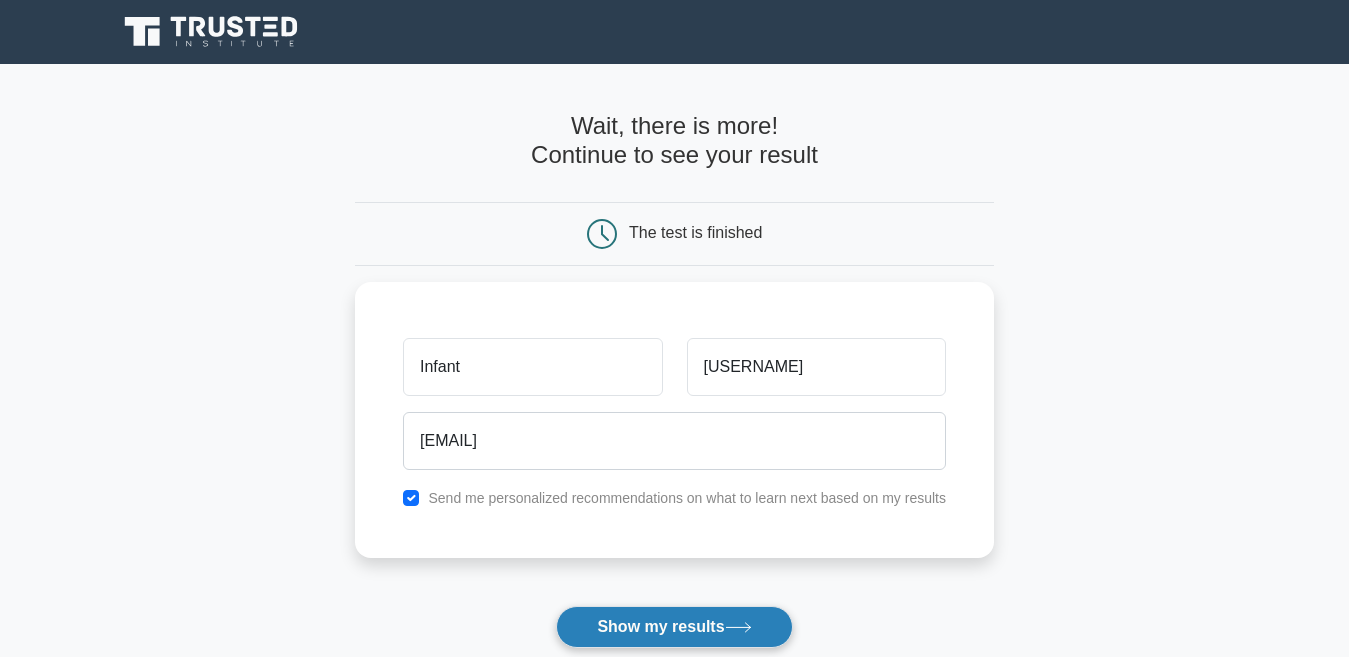 click on "Show my results" at bounding box center (674, 627) 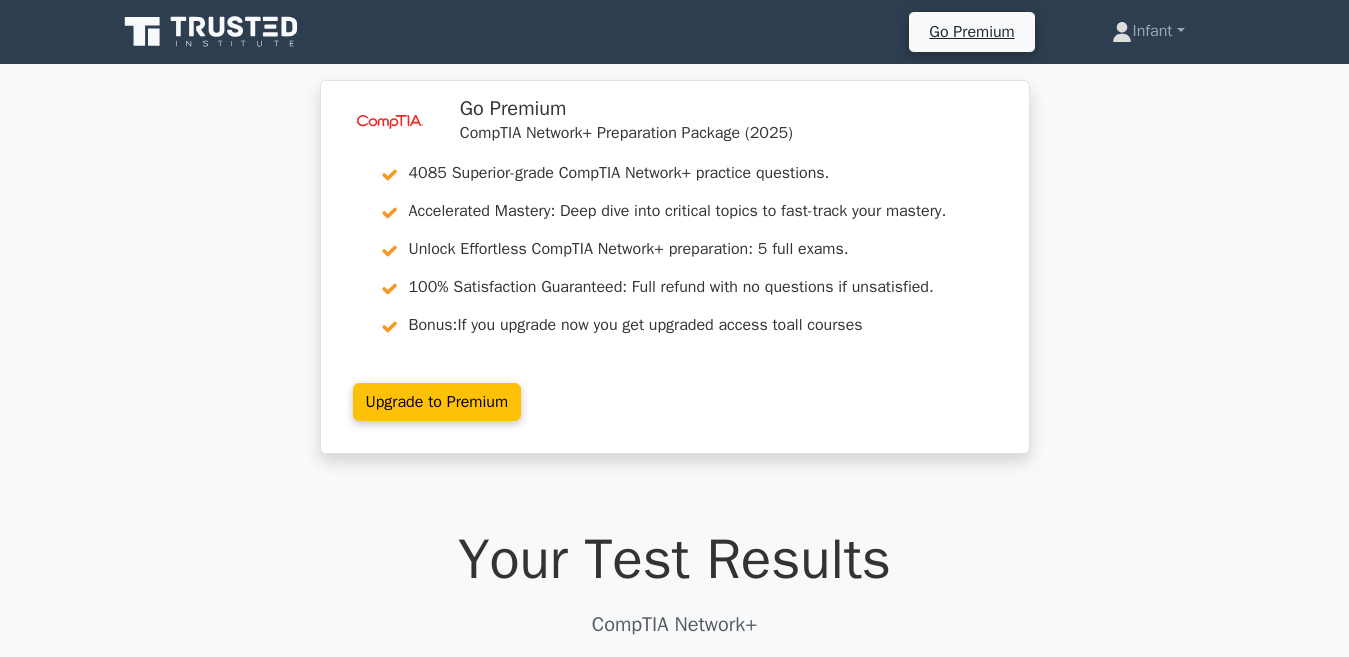 scroll, scrollTop: 0, scrollLeft: 0, axis: both 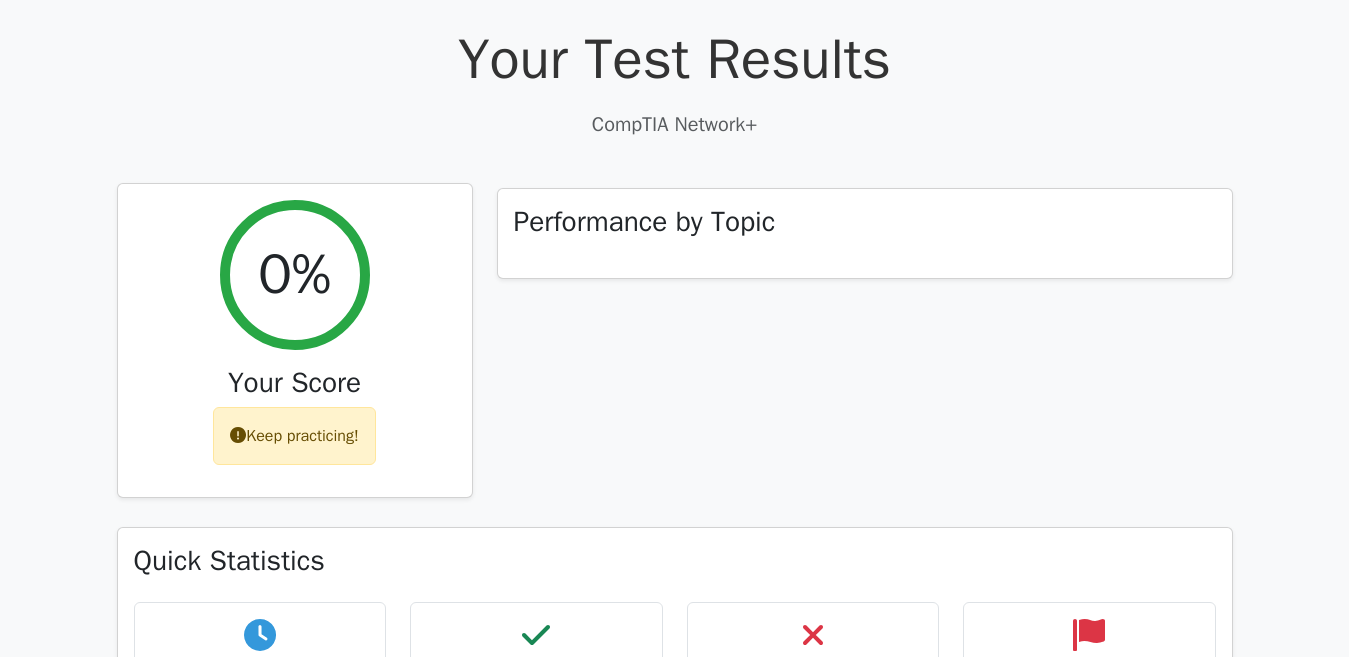 click on "Keep practicing!" at bounding box center (294, 436) 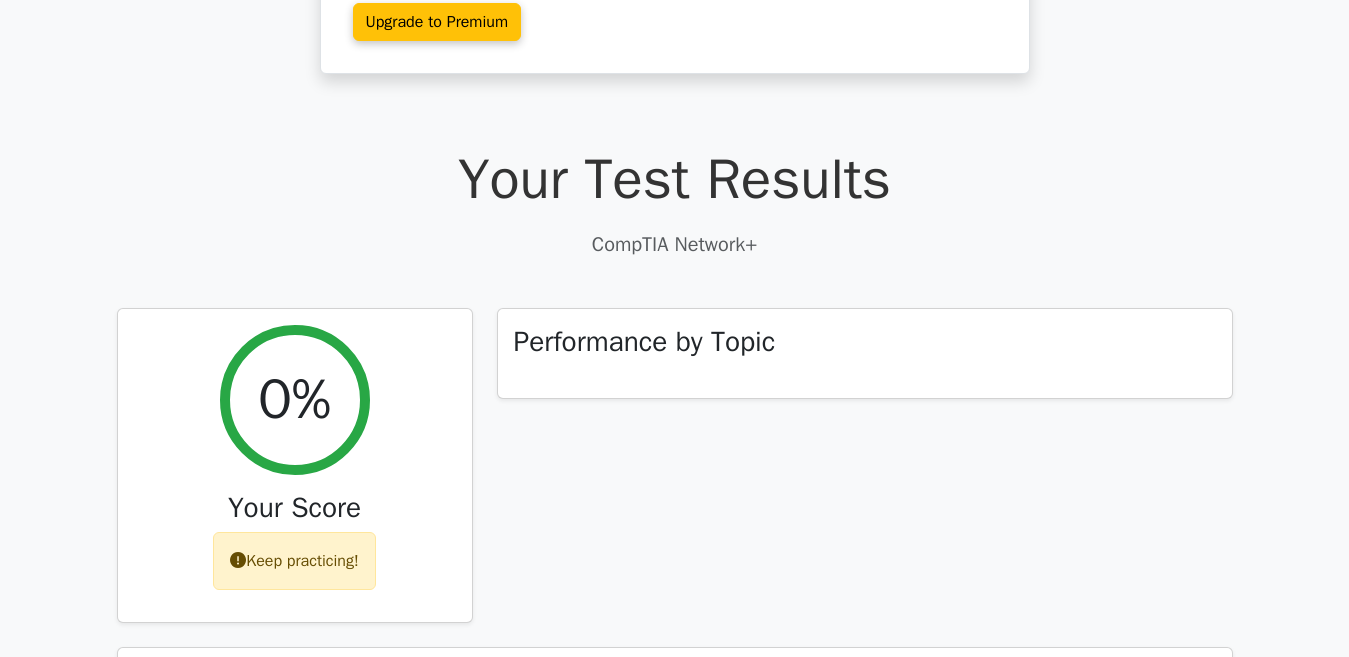 scroll, scrollTop: 500, scrollLeft: 0, axis: vertical 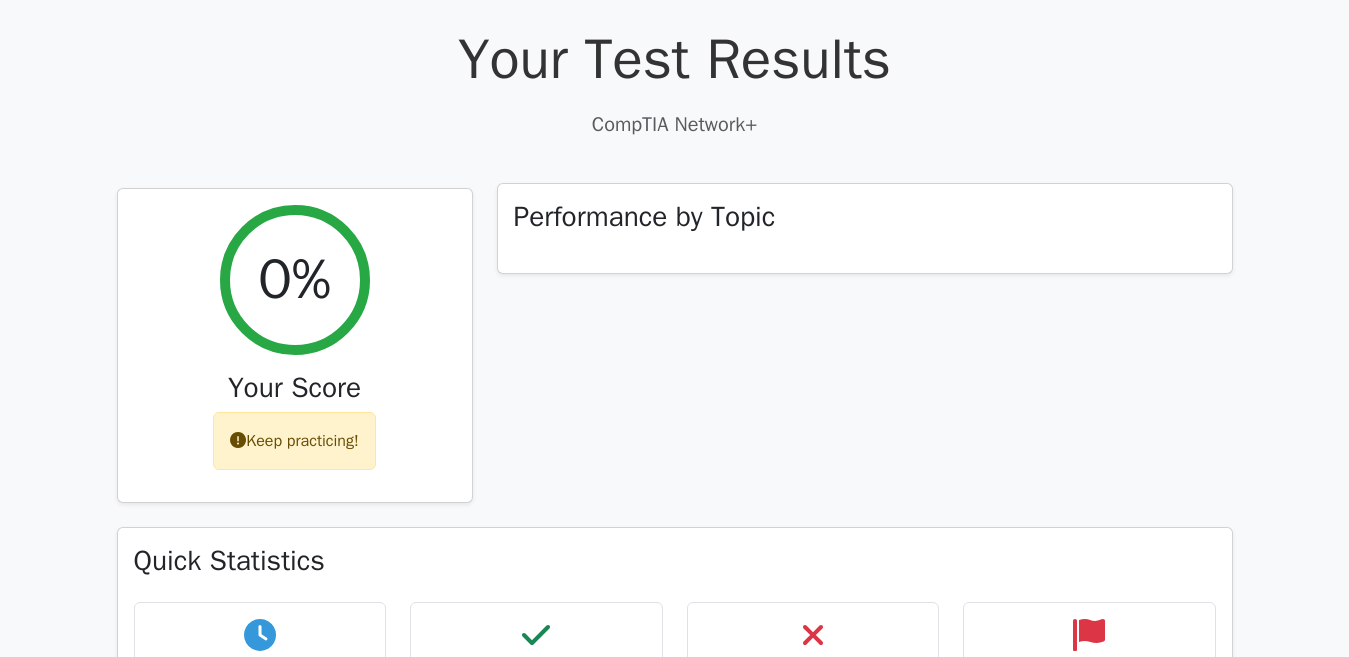 click on "Performance by Topic" at bounding box center [865, 229] 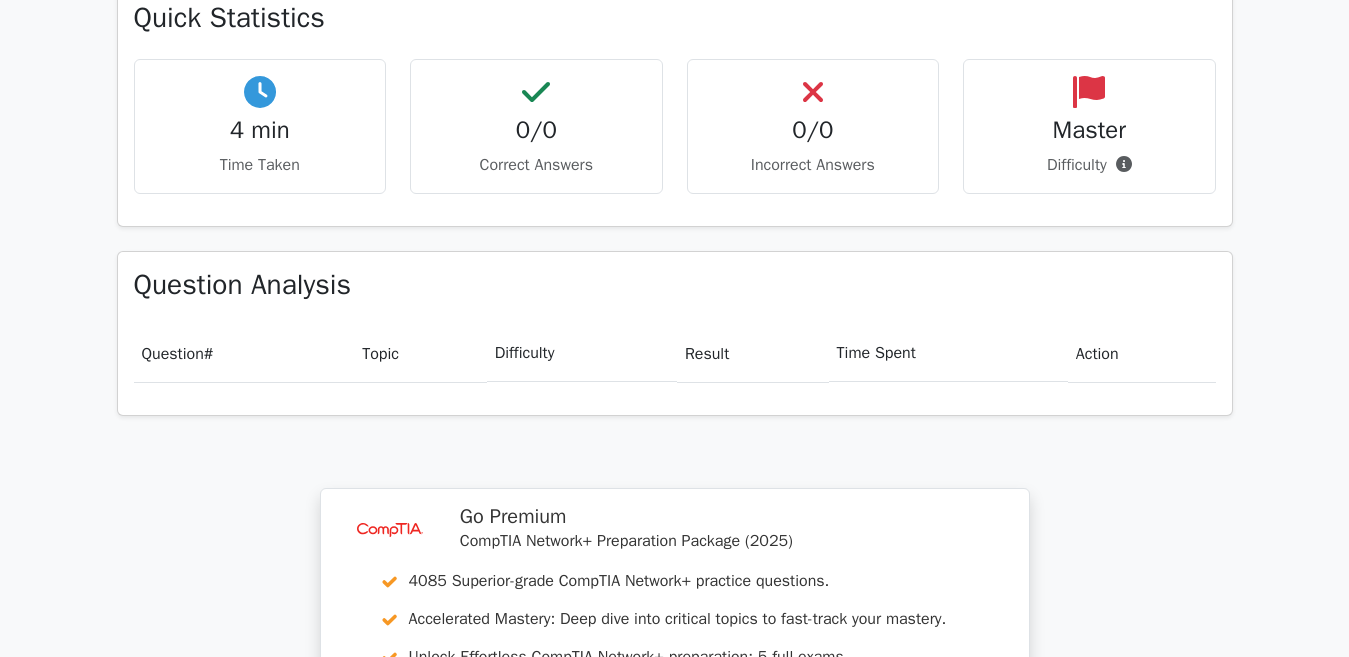 scroll, scrollTop: 1000, scrollLeft: 0, axis: vertical 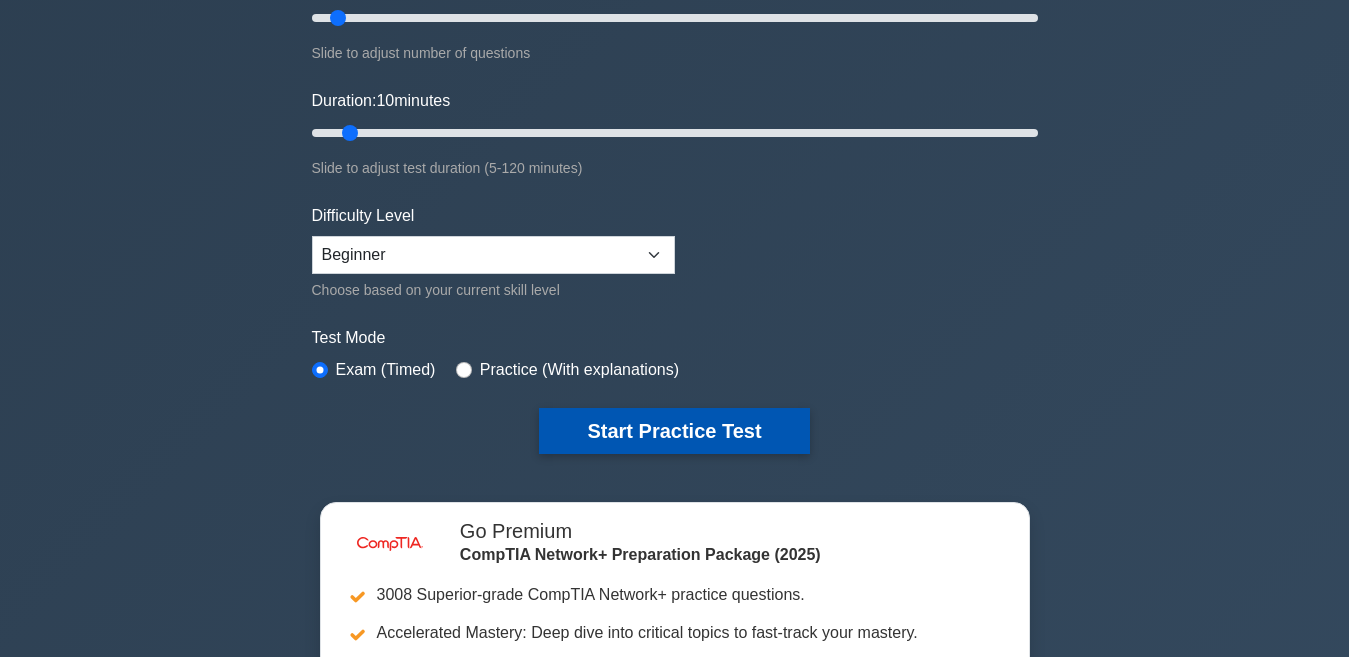 click on "Start Practice Test" at bounding box center [674, 431] 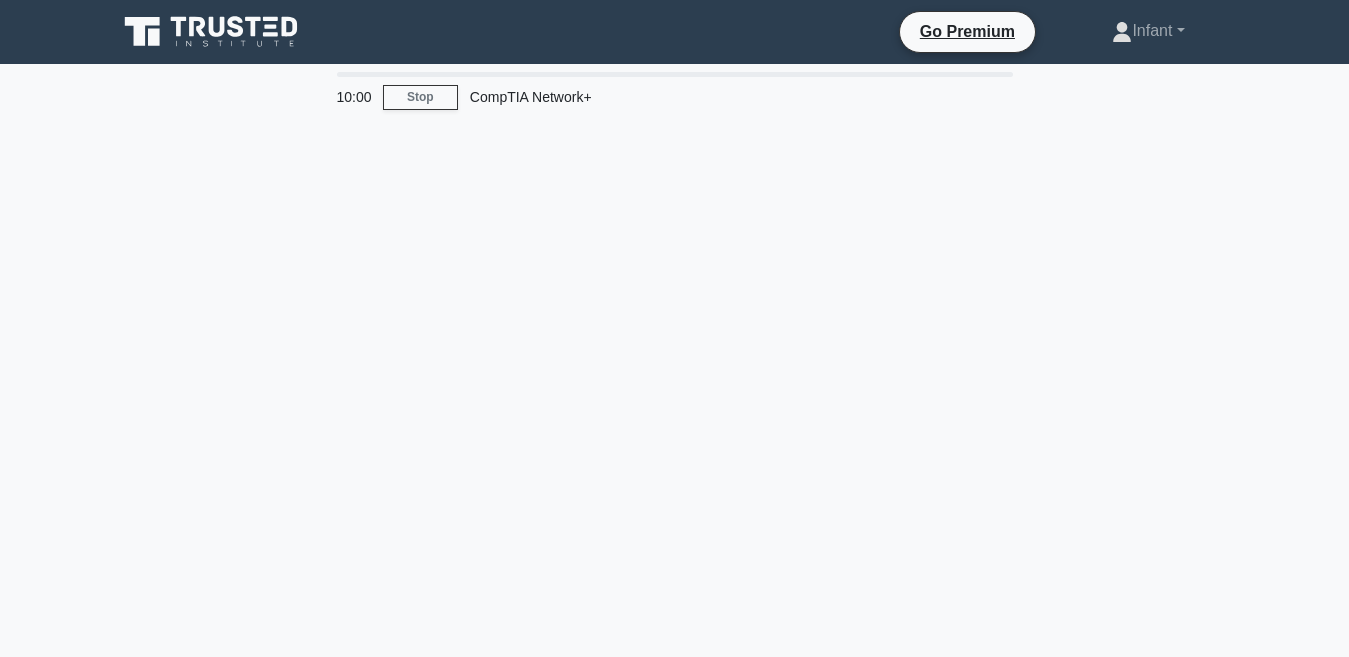 scroll, scrollTop: 0, scrollLeft: 0, axis: both 